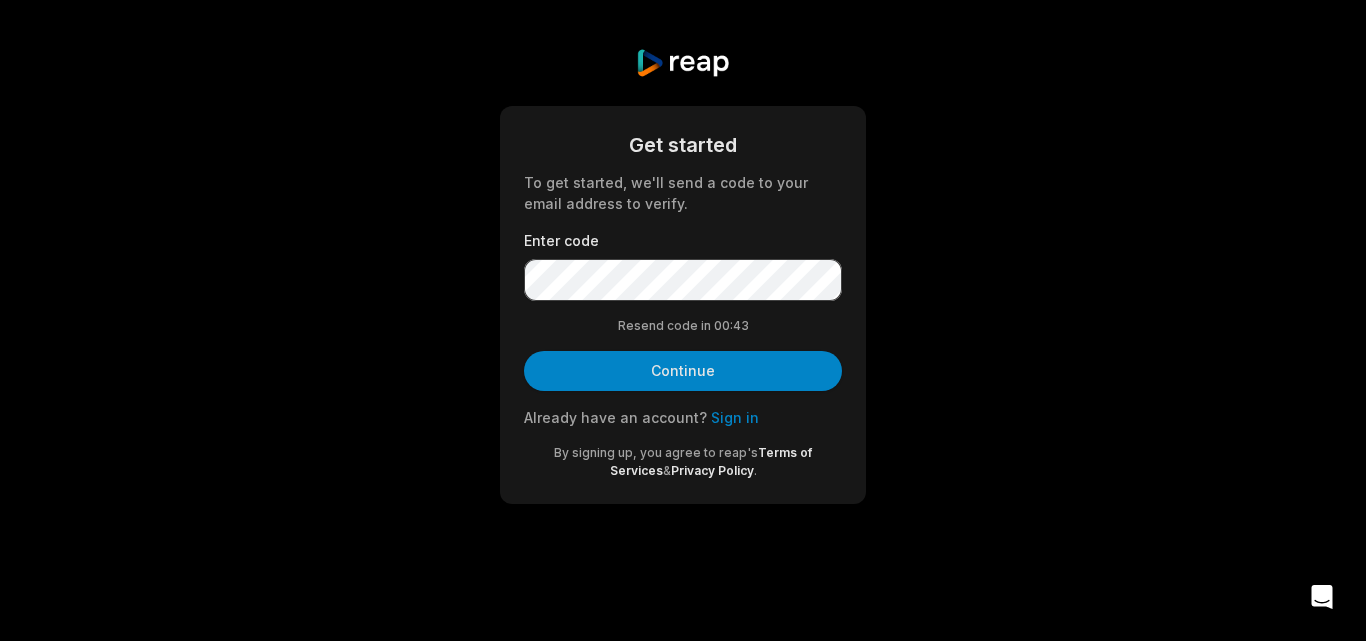scroll, scrollTop: 0, scrollLeft: 0, axis: both 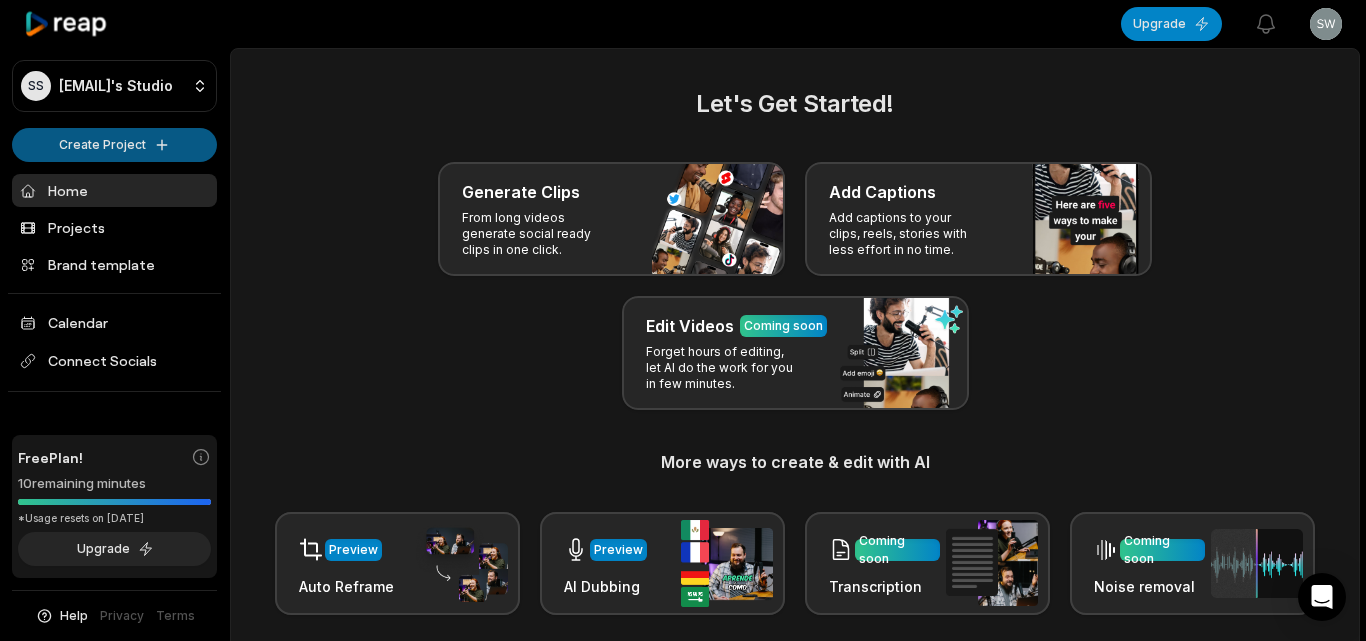 click on "SS Swkpx@telegmail.com's Studio Create Project Home Projects Brand template Calendar Connect Socials Free  Plan! 10  remaining minutes *Usage resets on August 15, 2025 Upgrade Help Privacy Terms Open sidebar Upgrade View notifications Open user menu   Let's Get Started! Generate Clips From long videos generate social ready clips in one click. Add Captions Add captions to your clips, reels, stories with less effort in no time. Edit Videos Coming soon Forget hours of editing, let AI do the work for you in few minutes. More ways to create & edit with AI Preview Auto Reframe Preview AI Dubbing Coming soon Transcription Coming soon Noise removal Recent Projects View all Made with   in San Francisco" at bounding box center (683, 320) 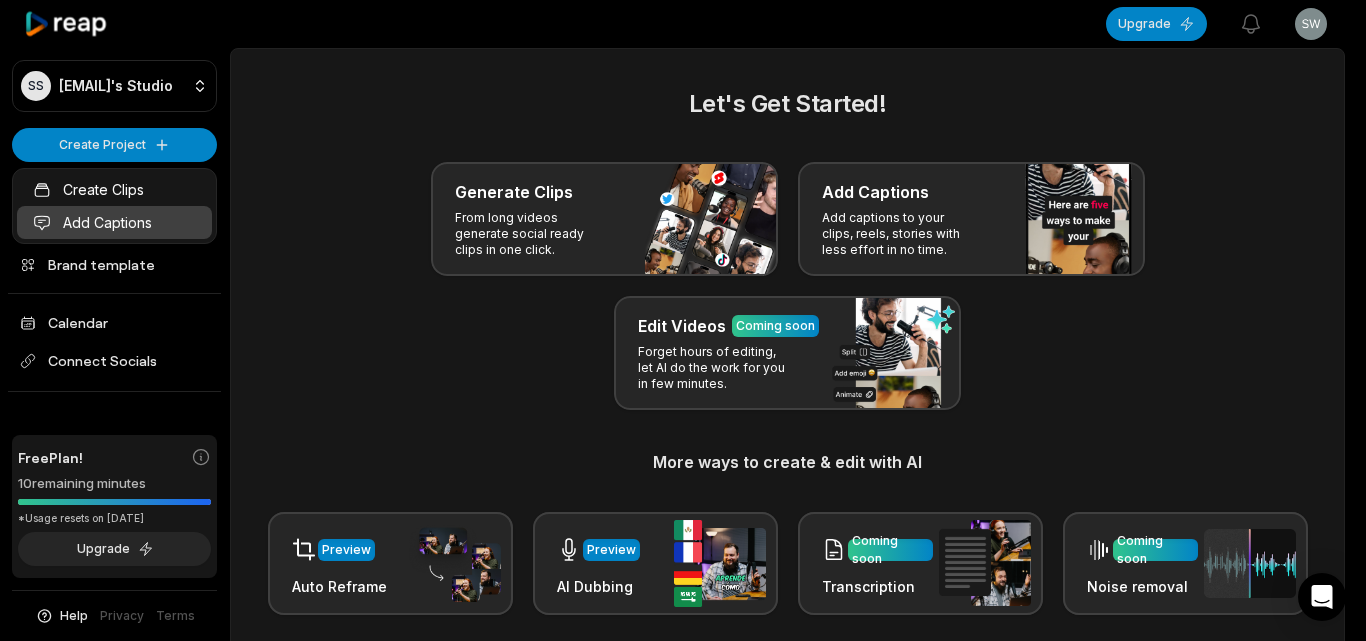 click on "Add Captions" at bounding box center (114, 222) 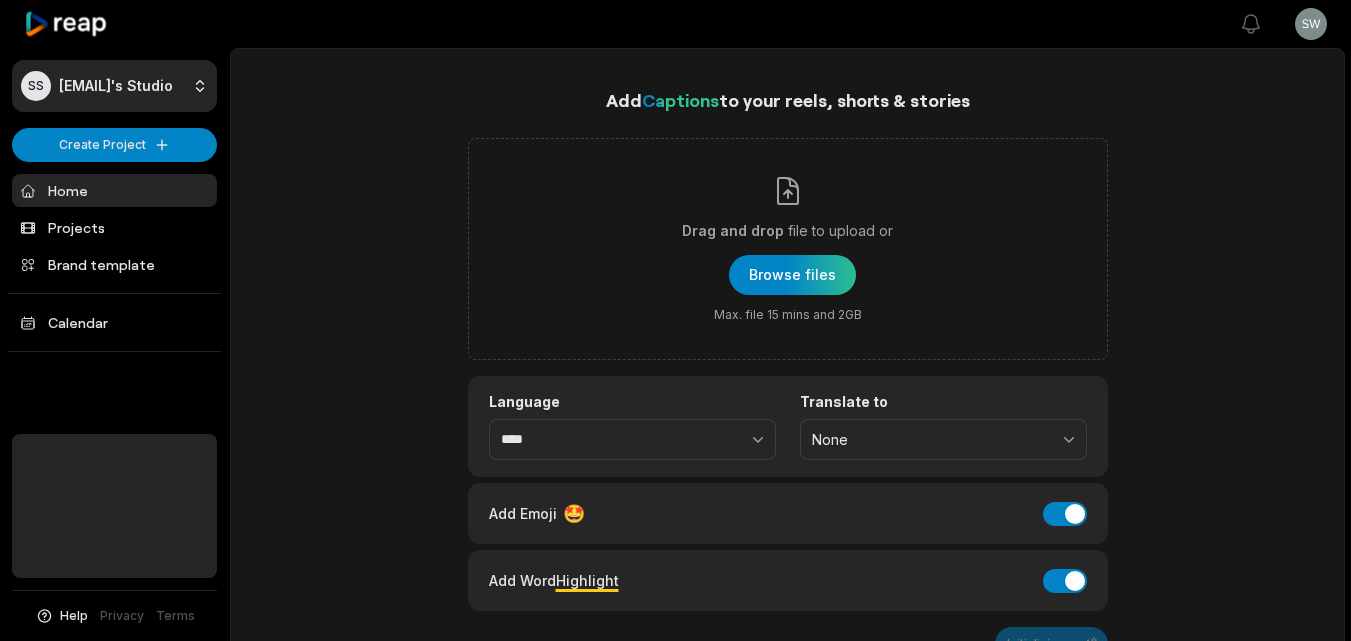 click at bounding box center [792, 275] 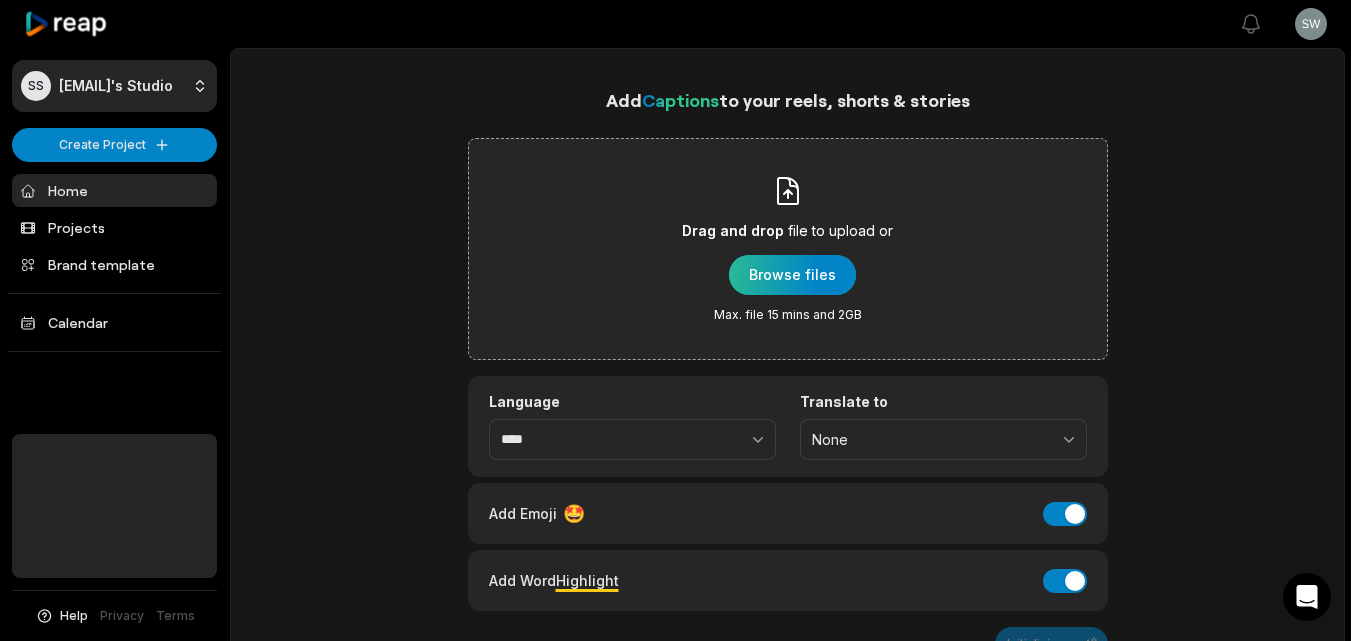 scroll, scrollTop: 0, scrollLeft: 0, axis: both 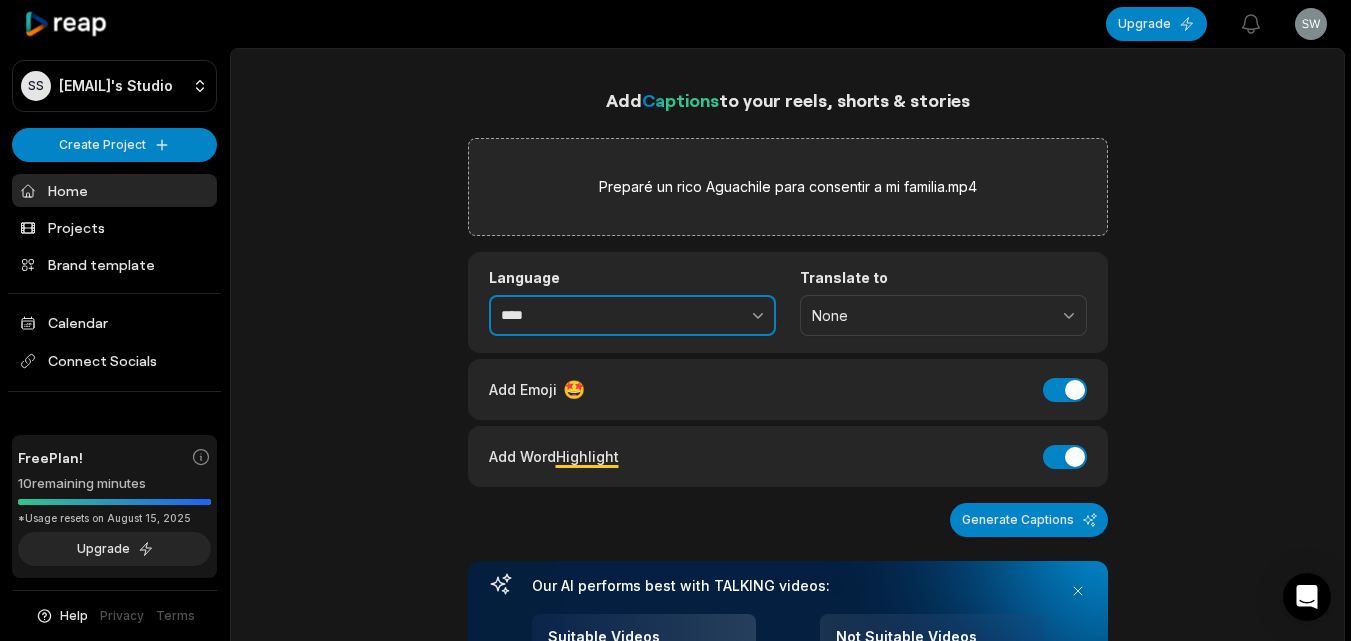 click 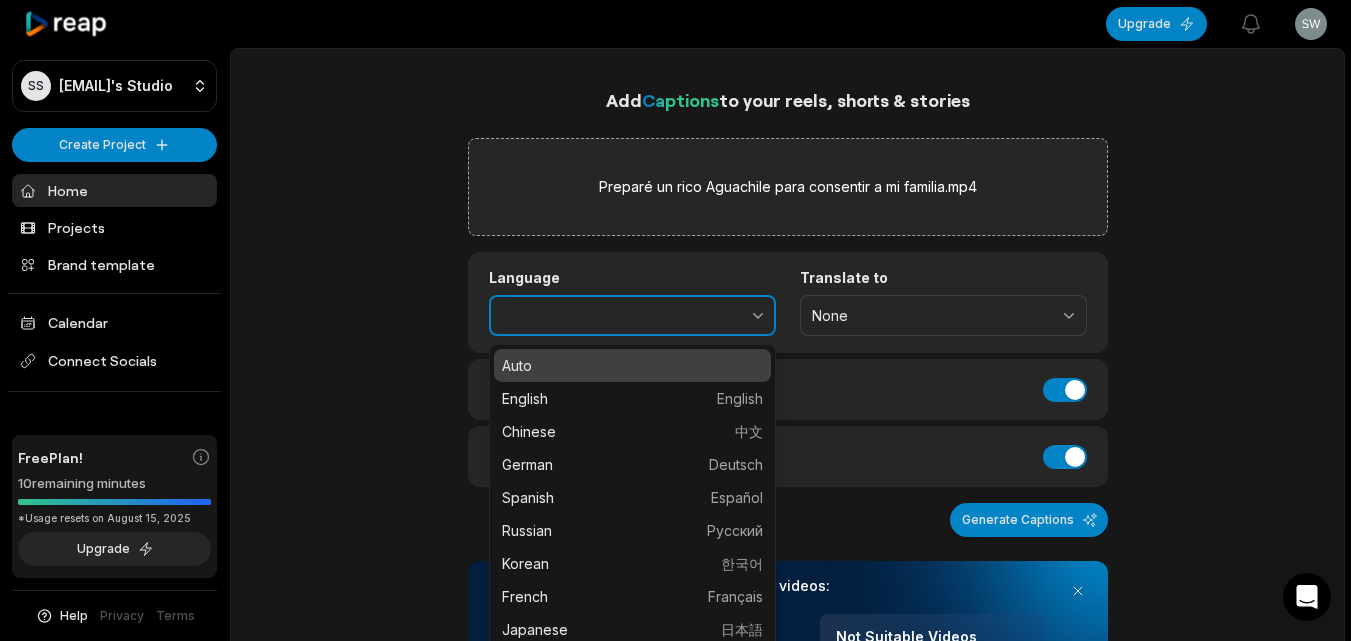 type on "*******" 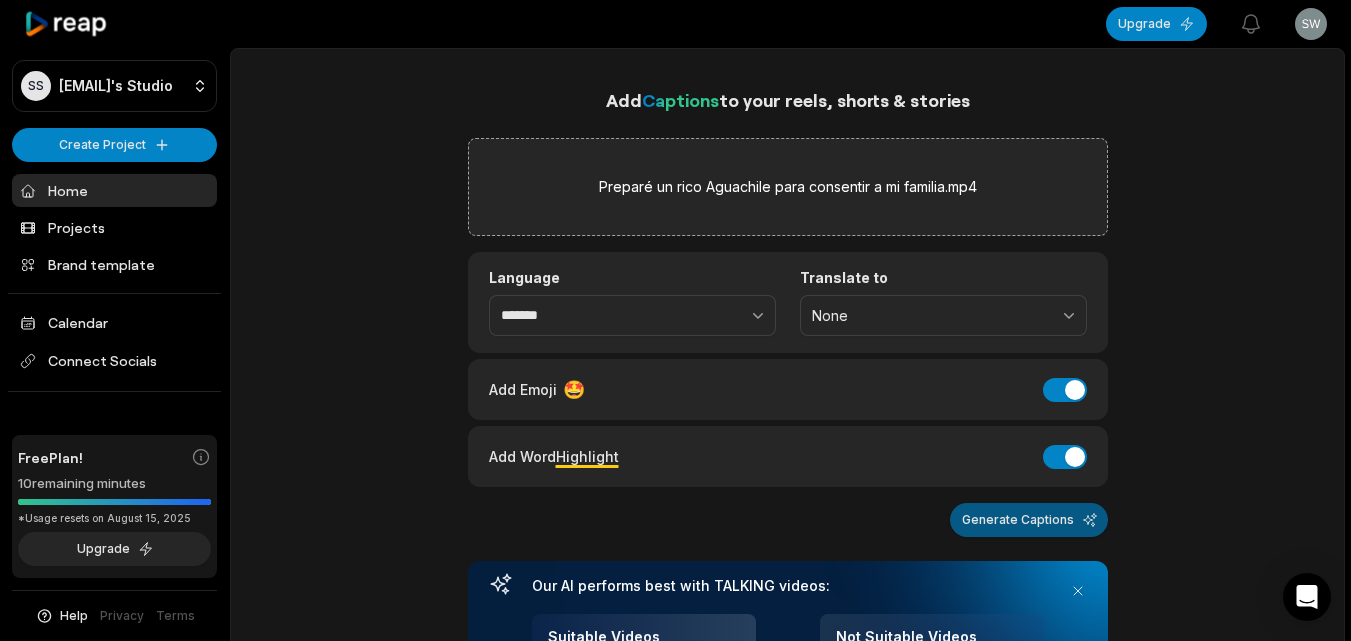 click on "Generate Captions" at bounding box center (1029, 520) 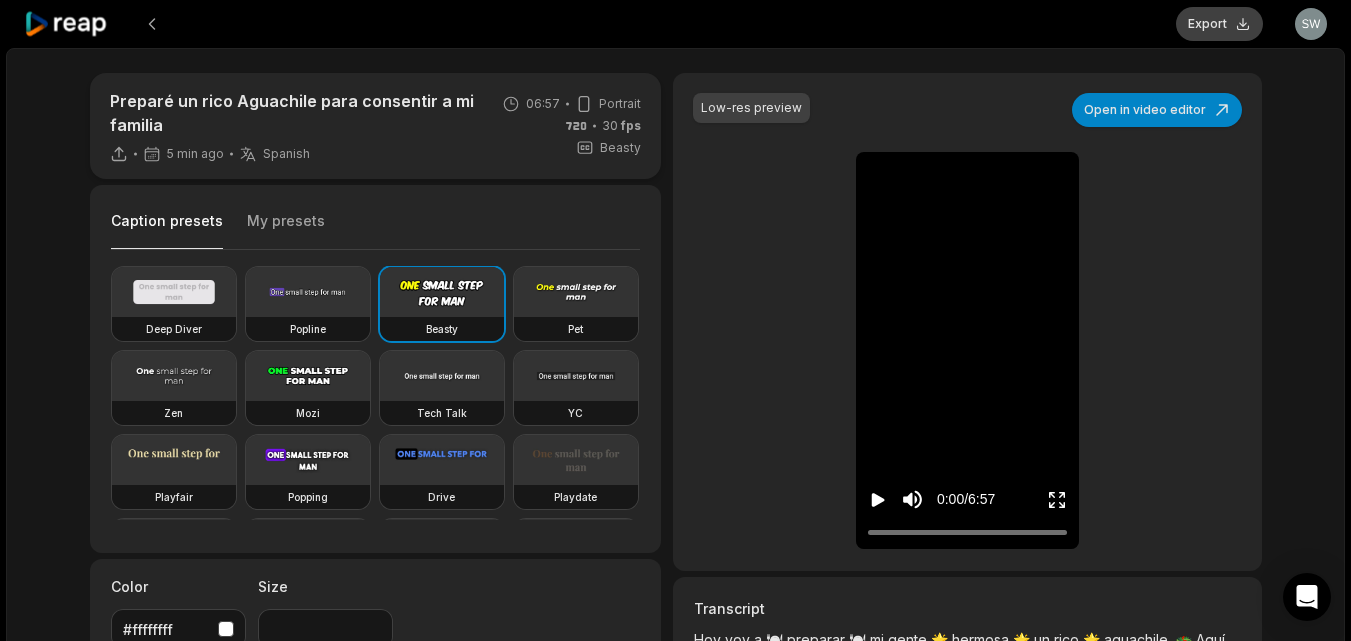 click on "Export" at bounding box center (1219, 24) 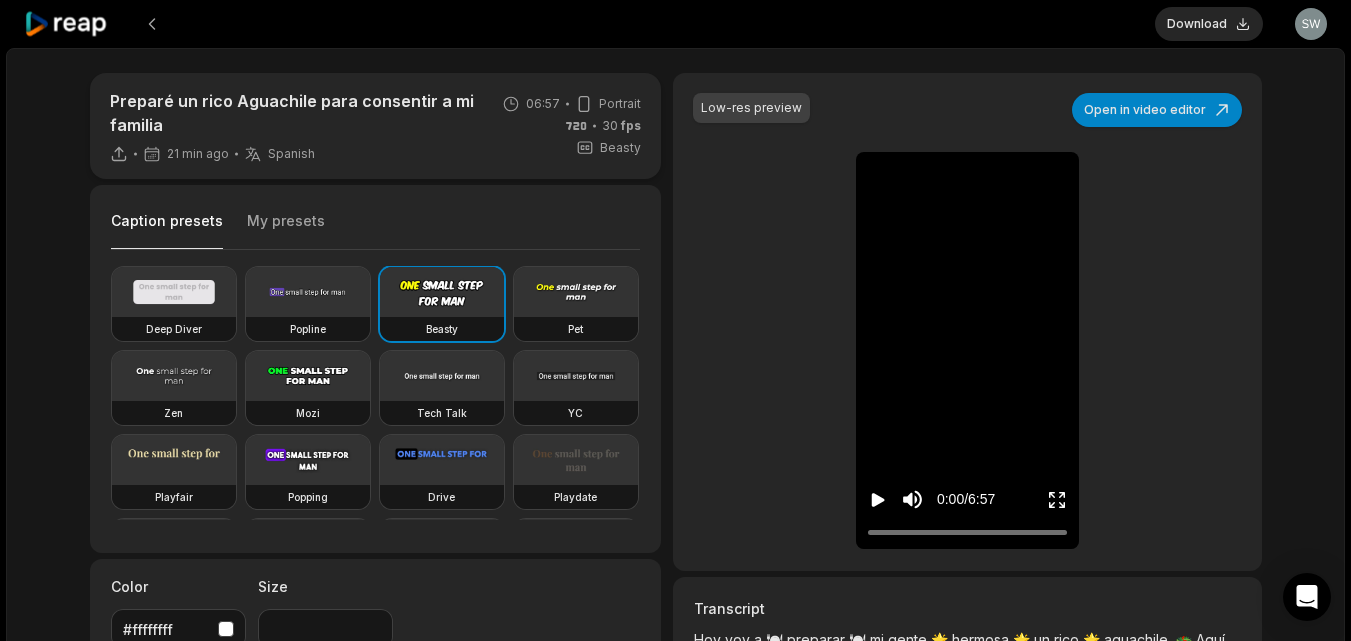drag, startPoint x: 1248, startPoint y: 21, endPoint x: 1139, endPoint y: 83, distance: 125.39936 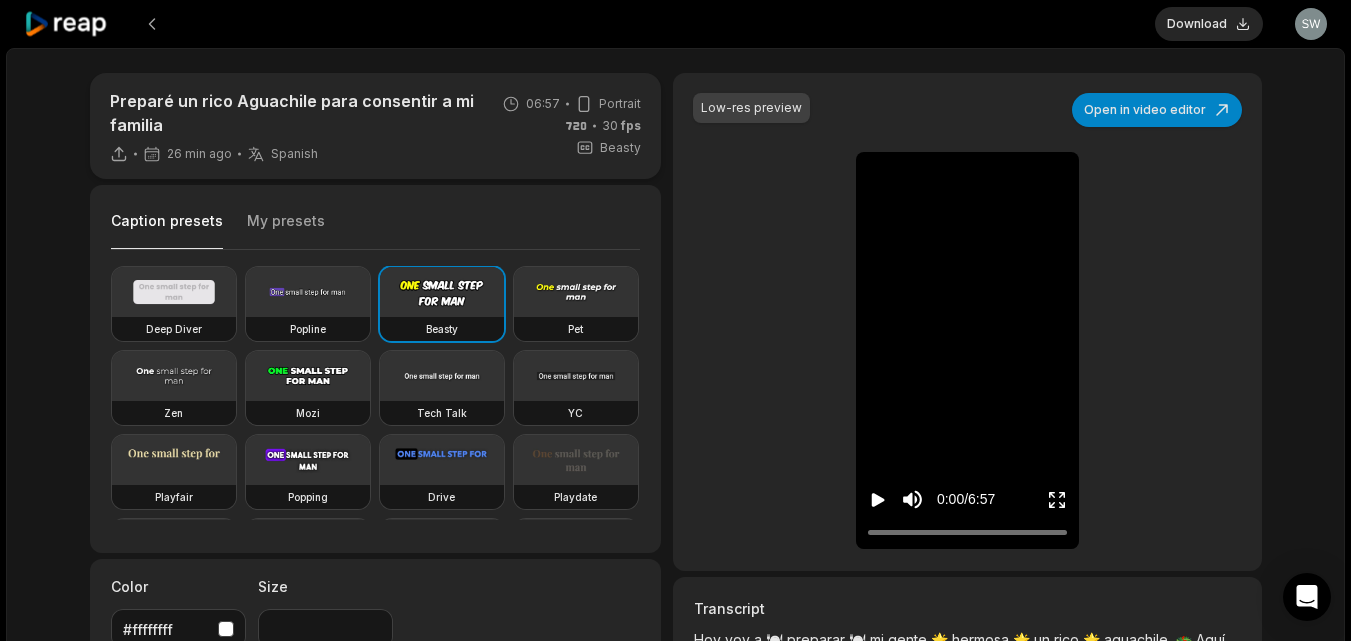 click 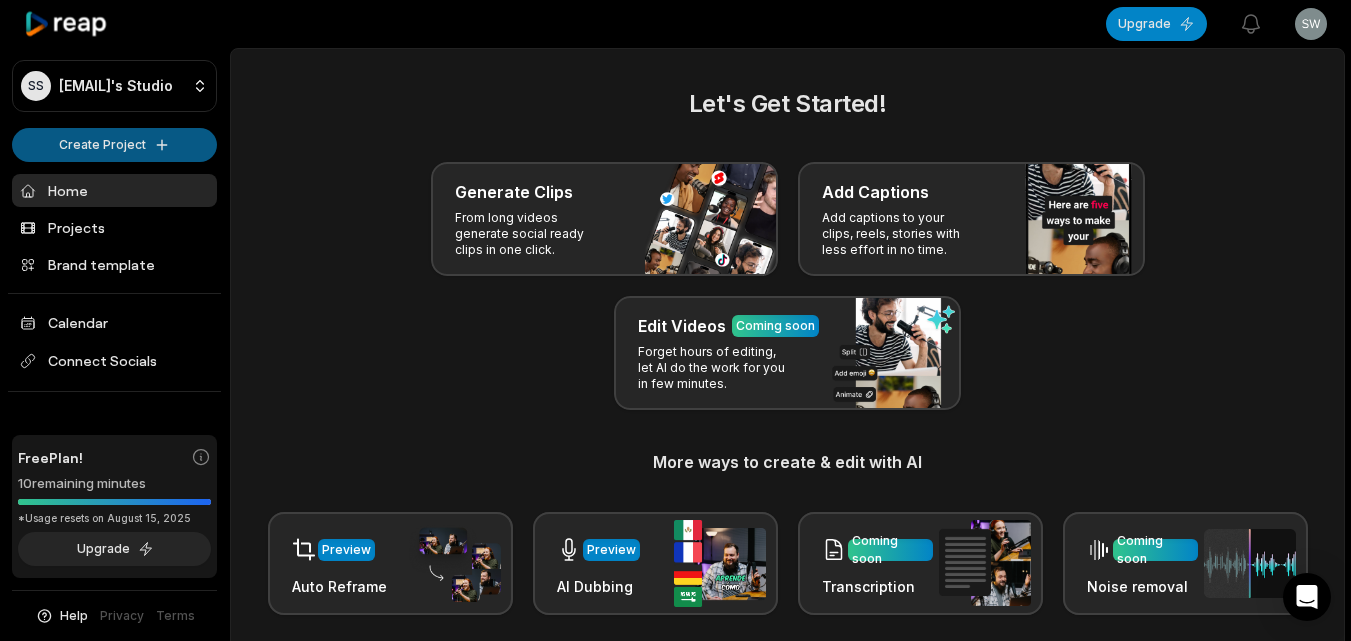 click on "SS Swkpx@telegmail.com's Studio Create Project Home Projects Brand template Calendar Connect Socials Free  Plan! 10  remaining minutes *Usage resets on August 15, 2025 Upgrade Help Privacy Terms Open sidebar Upgrade View notifications Open user menu   Let's Get Started! Generate Clips From long videos generate social ready clips in one click. Add Captions Add captions to your clips, reels, stories with less effort in no time. Edit Videos Coming soon Forget hours of editing, let AI do the work for you in few minutes. More ways to create & edit with AI Preview Auto Reframe Preview AI Dubbing Coming soon Transcription Coming soon Noise removal Recent Projects View all Made with   in San Francisco" at bounding box center [675, 320] 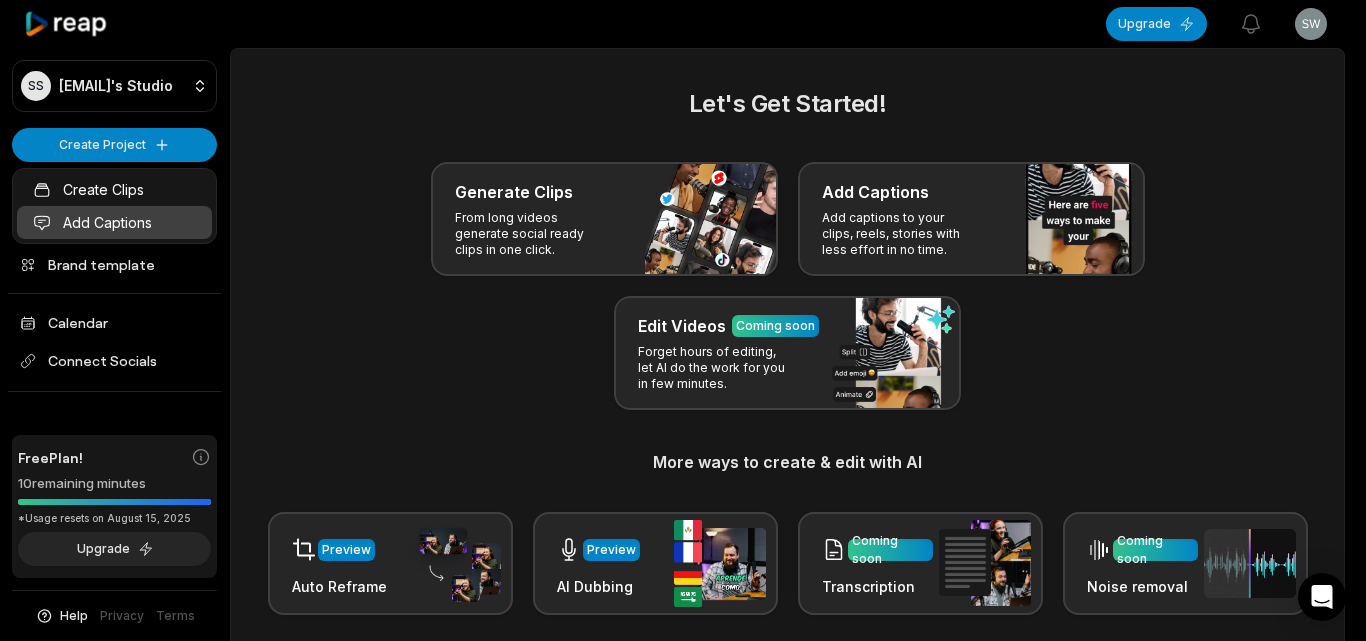 click on "Add Captions" at bounding box center [114, 222] 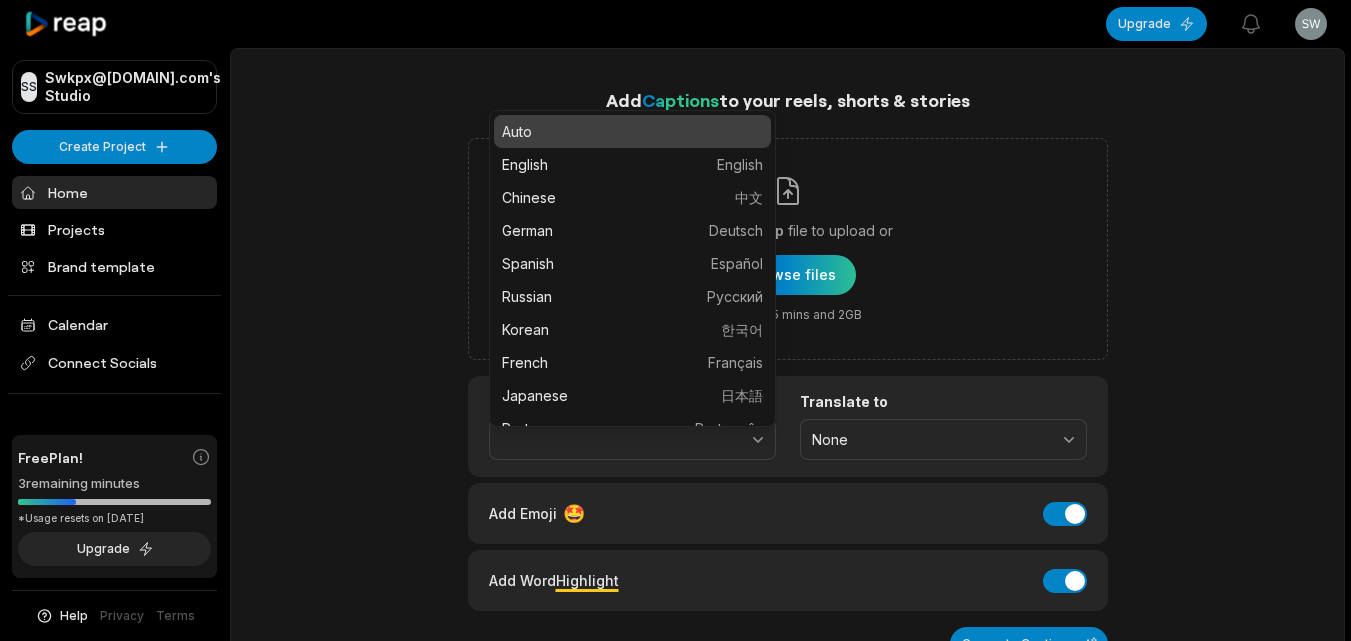scroll, scrollTop: 0, scrollLeft: 0, axis: both 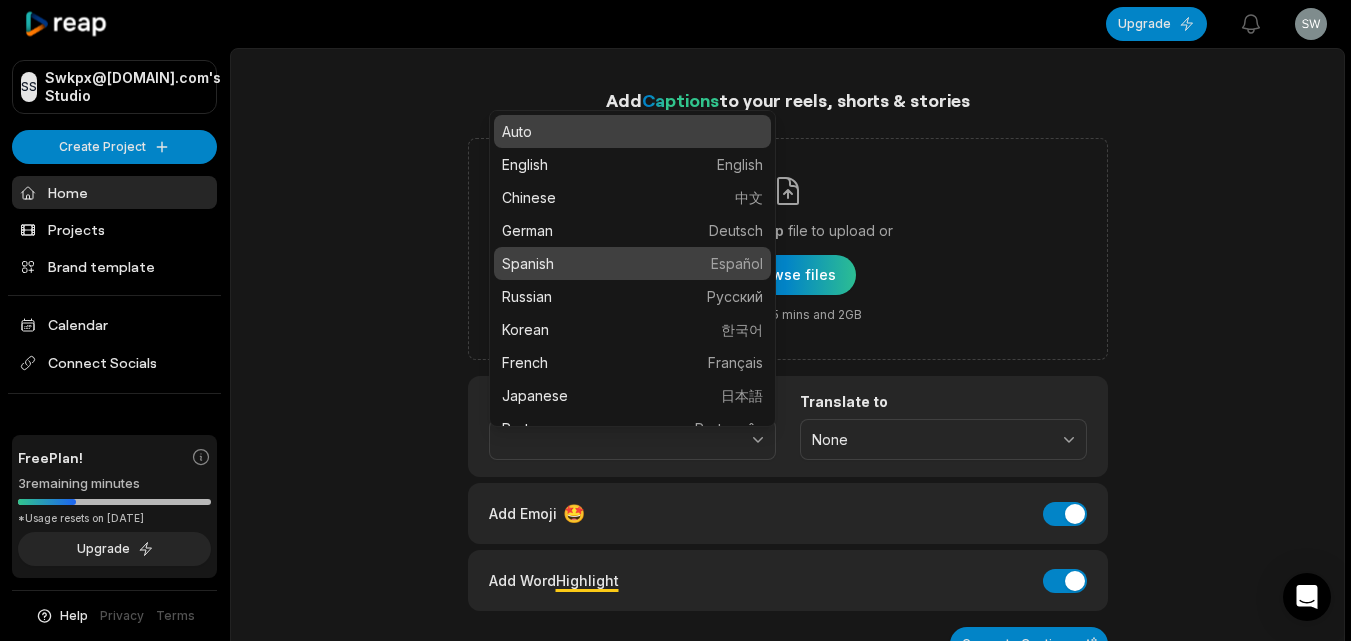 type on "*******" 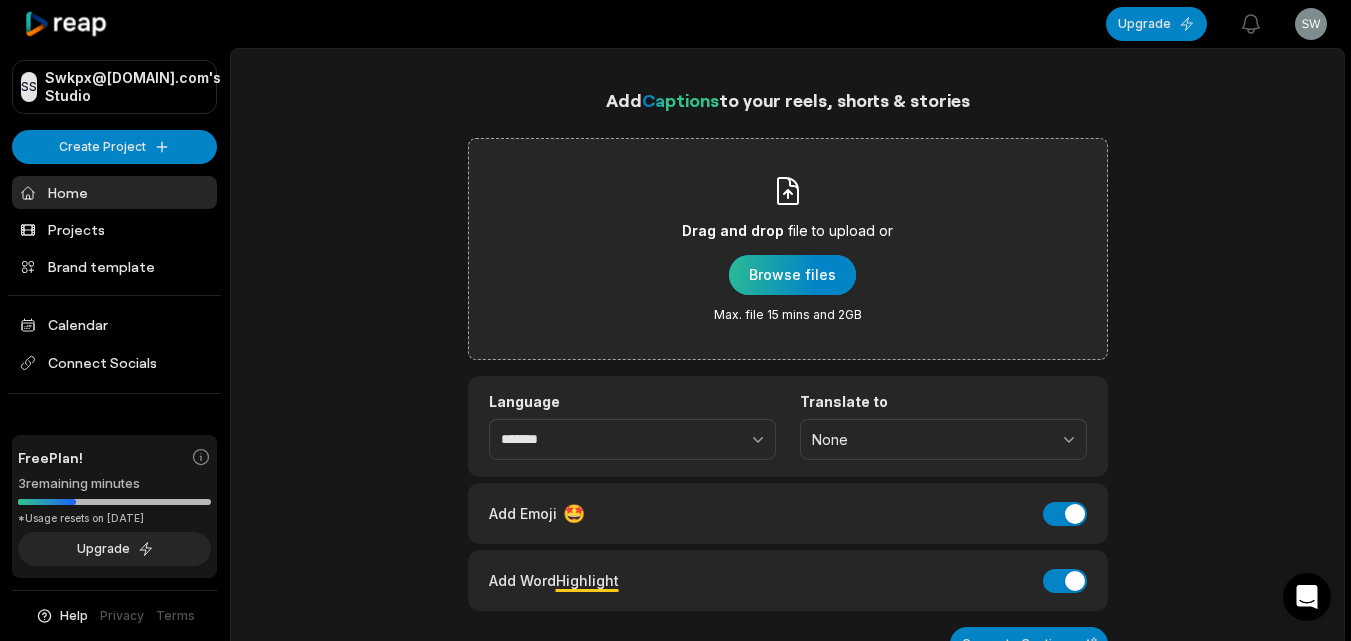 click at bounding box center (792, 275) 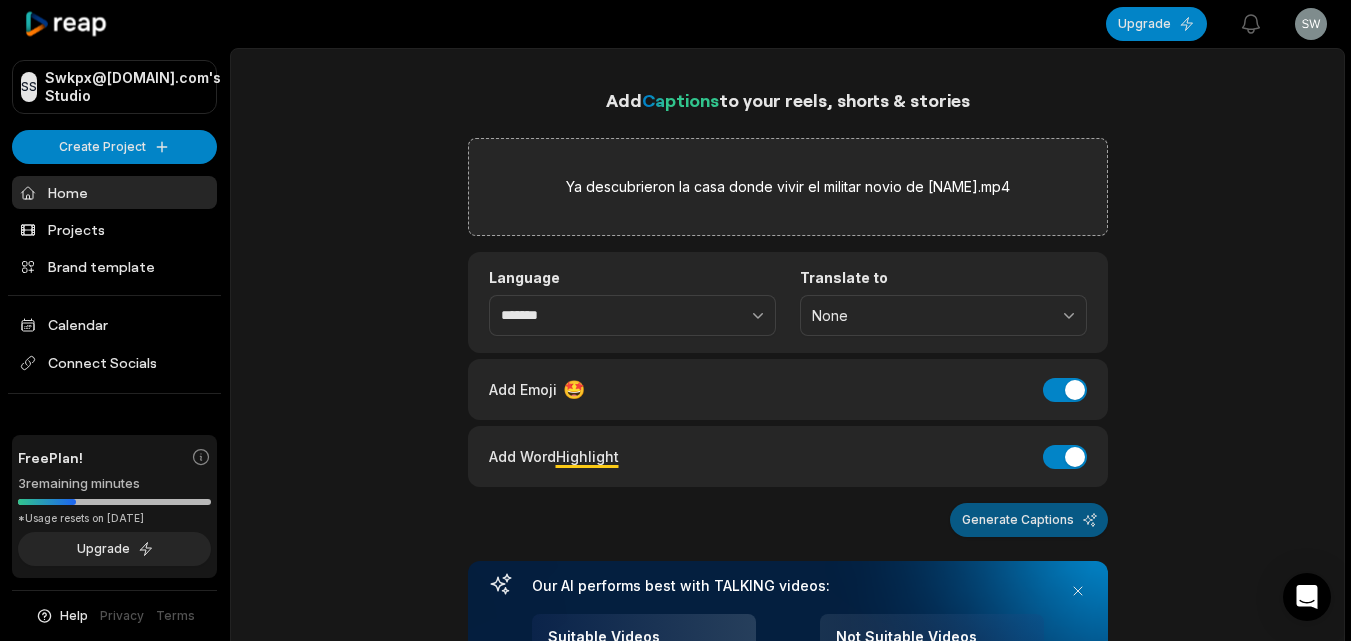 click on "Generate Captions" at bounding box center [1029, 520] 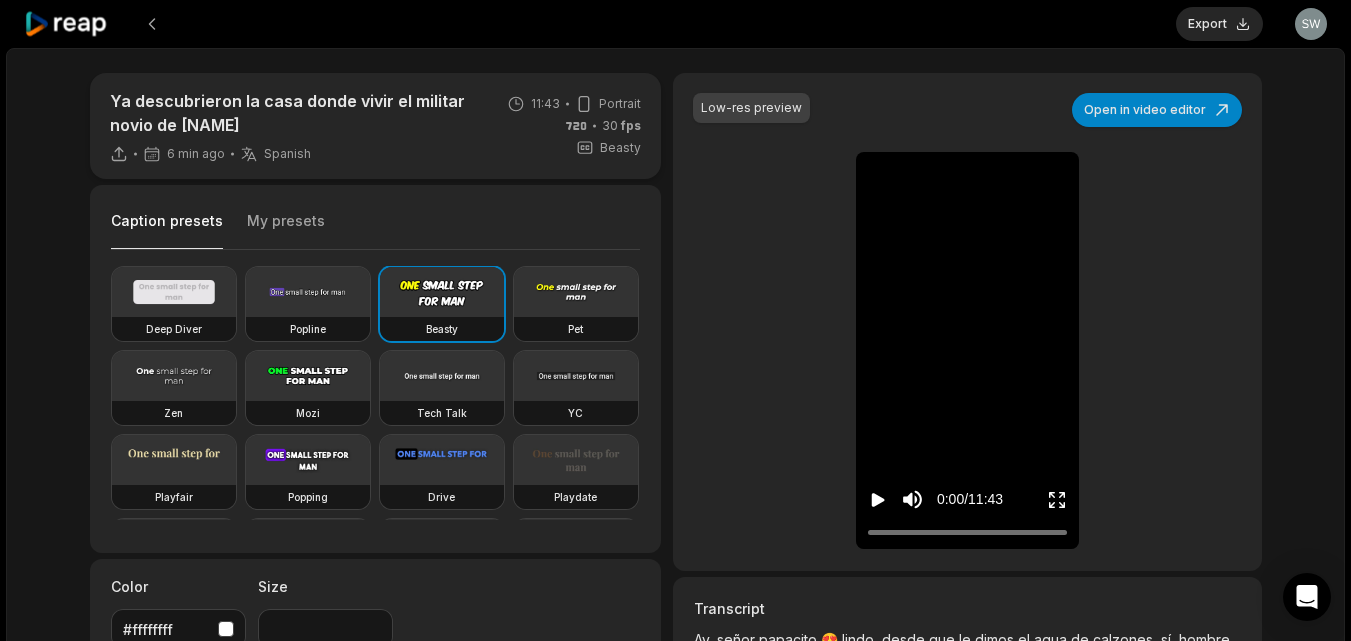 click on "Export" at bounding box center (1219, 24) 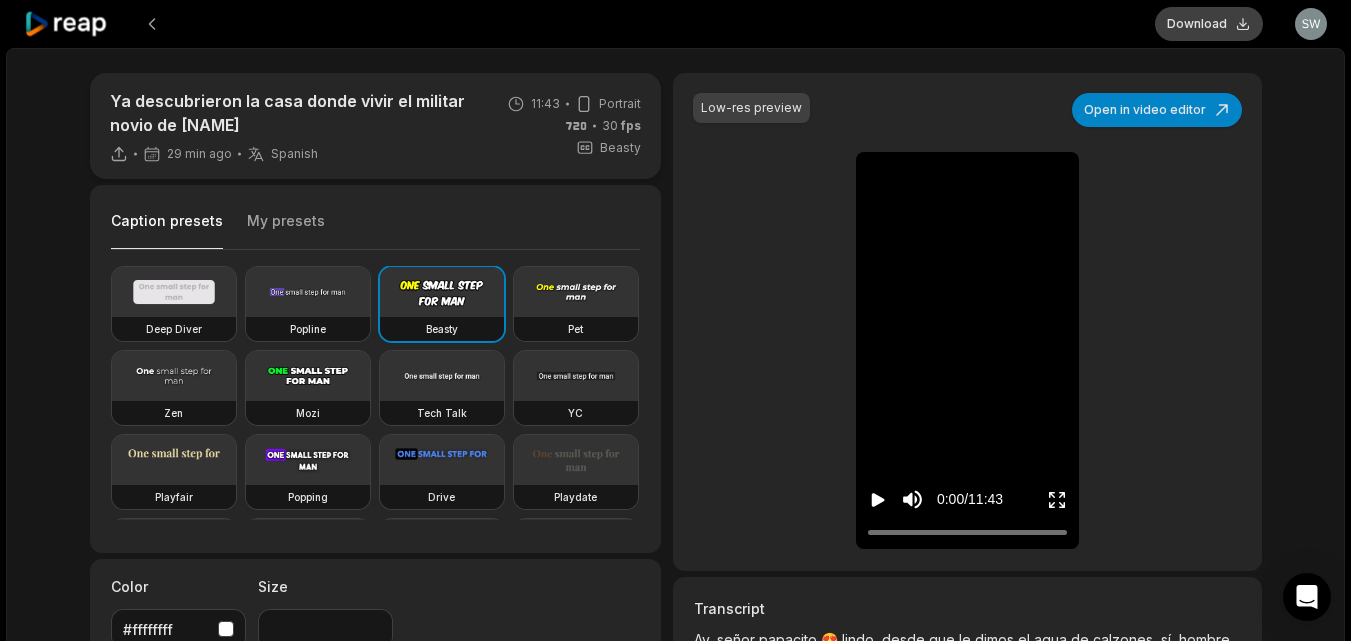 click on "Download" at bounding box center [1209, 24] 